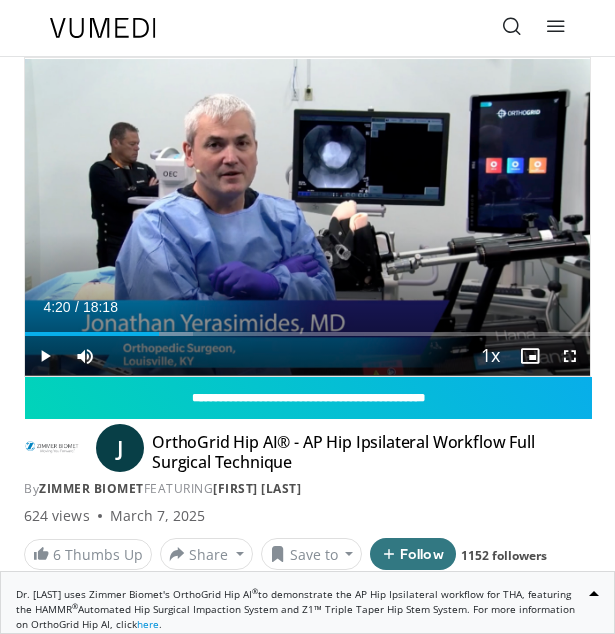 scroll, scrollTop: 0, scrollLeft: 0, axis: both 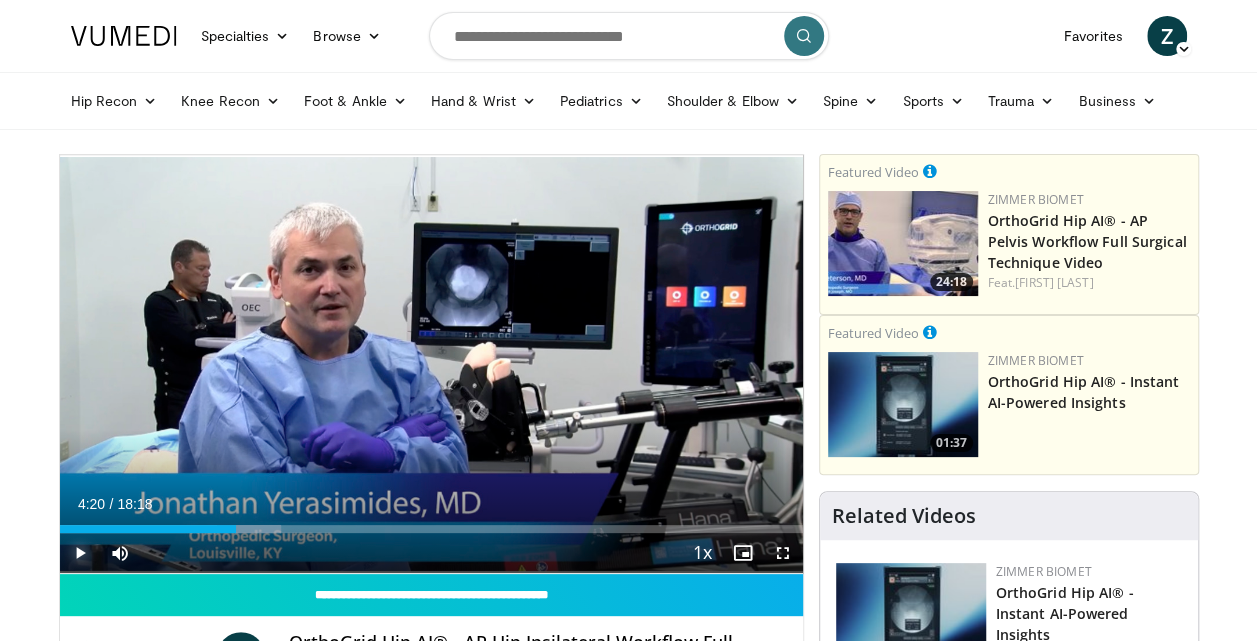 click at bounding box center (80, 553) 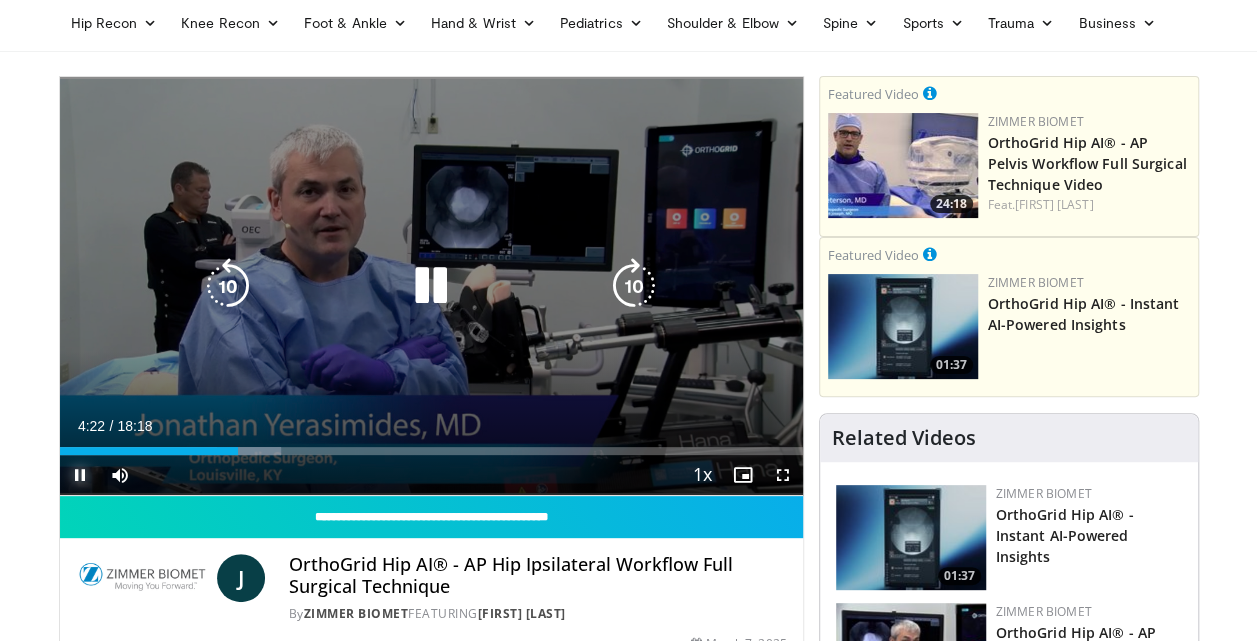 scroll, scrollTop: 0, scrollLeft: 0, axis: both 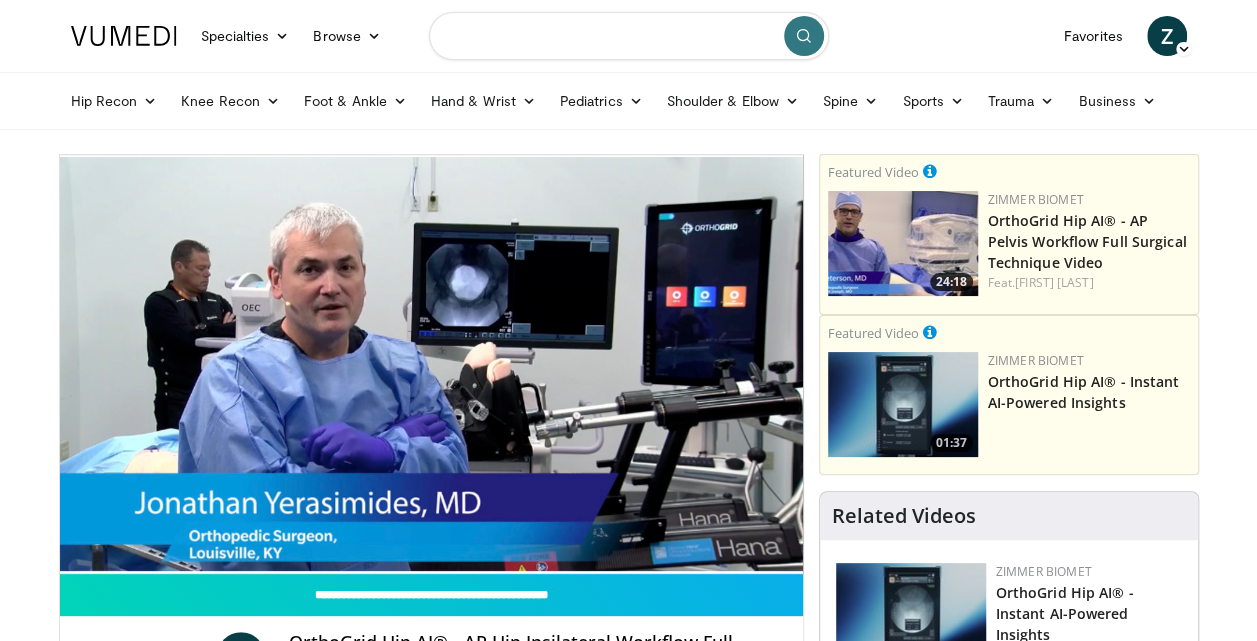 click at bounding box center (629, 36) 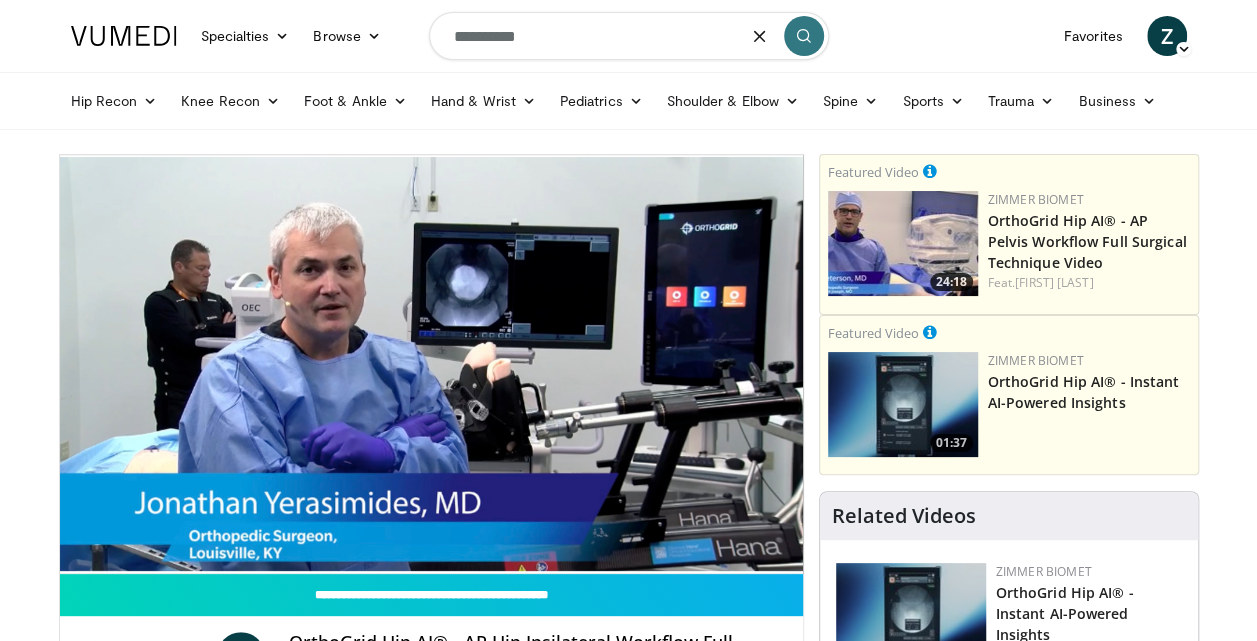type on "**********" 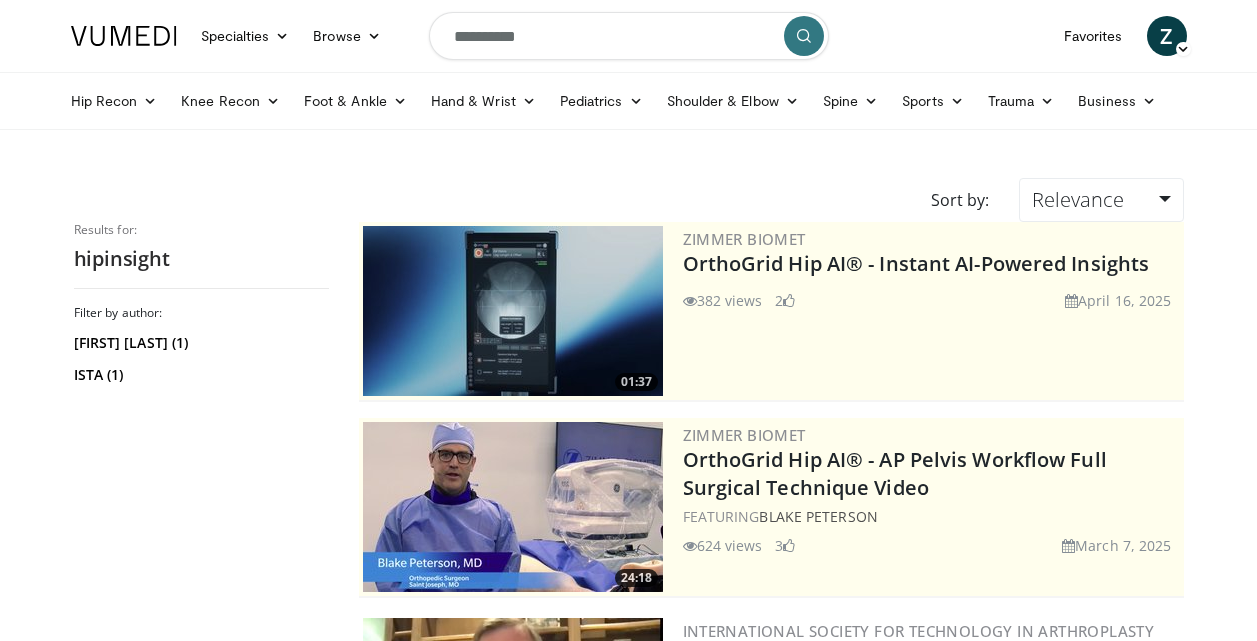 scroll, scrollTop: 0, scrollLeft: 0, axis: both 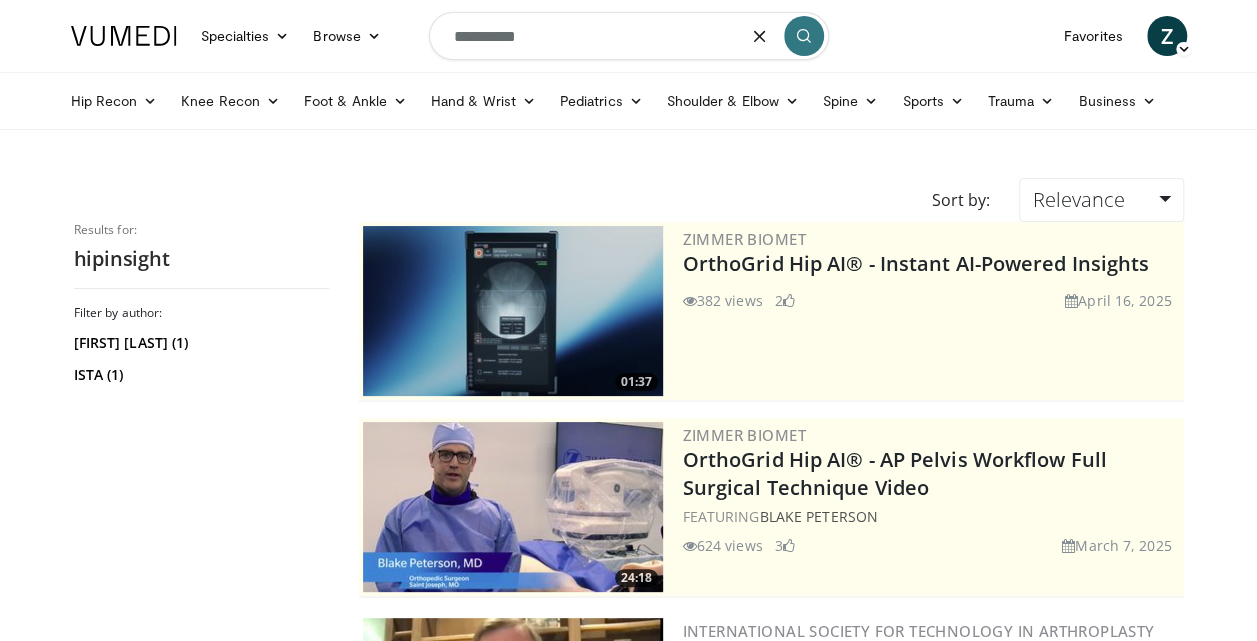 click on "**********" at bounding box center (629, 36) 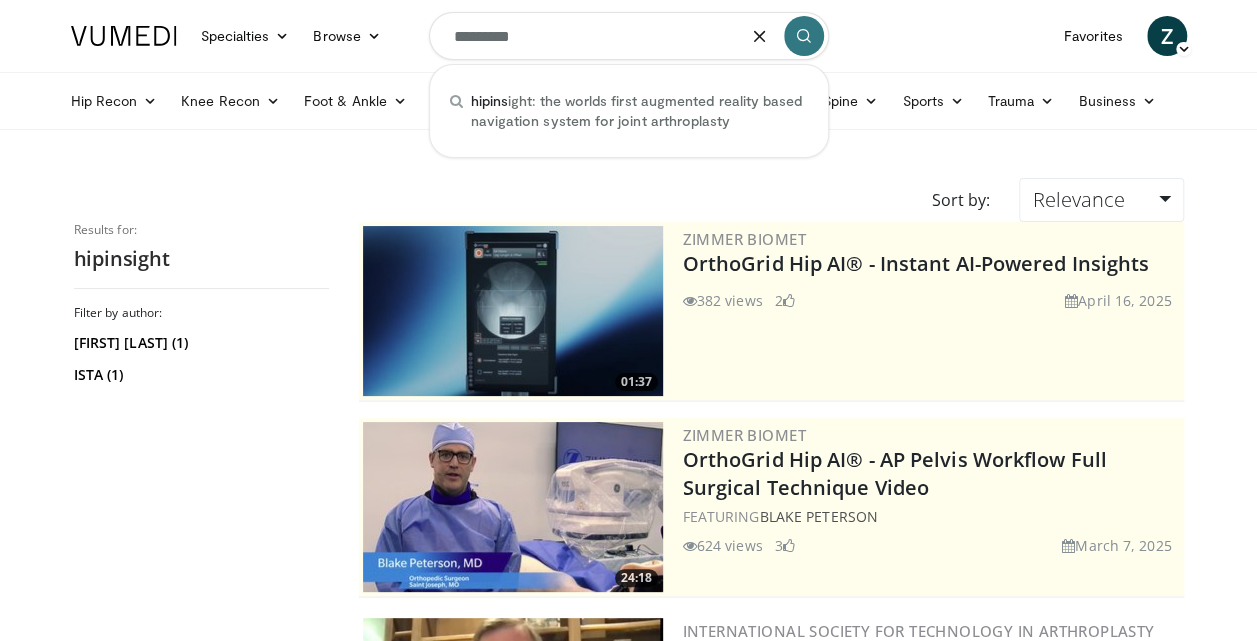 type on "**********" 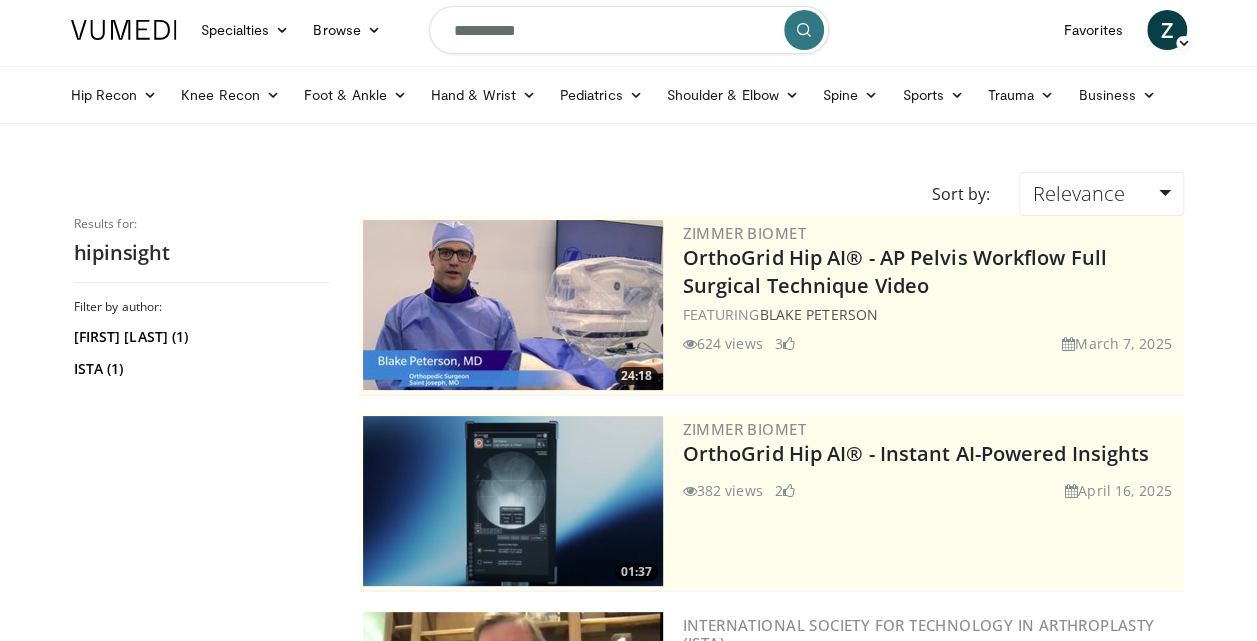 scroll, scrollTop: 0, scrollLeft: 0, axis: both 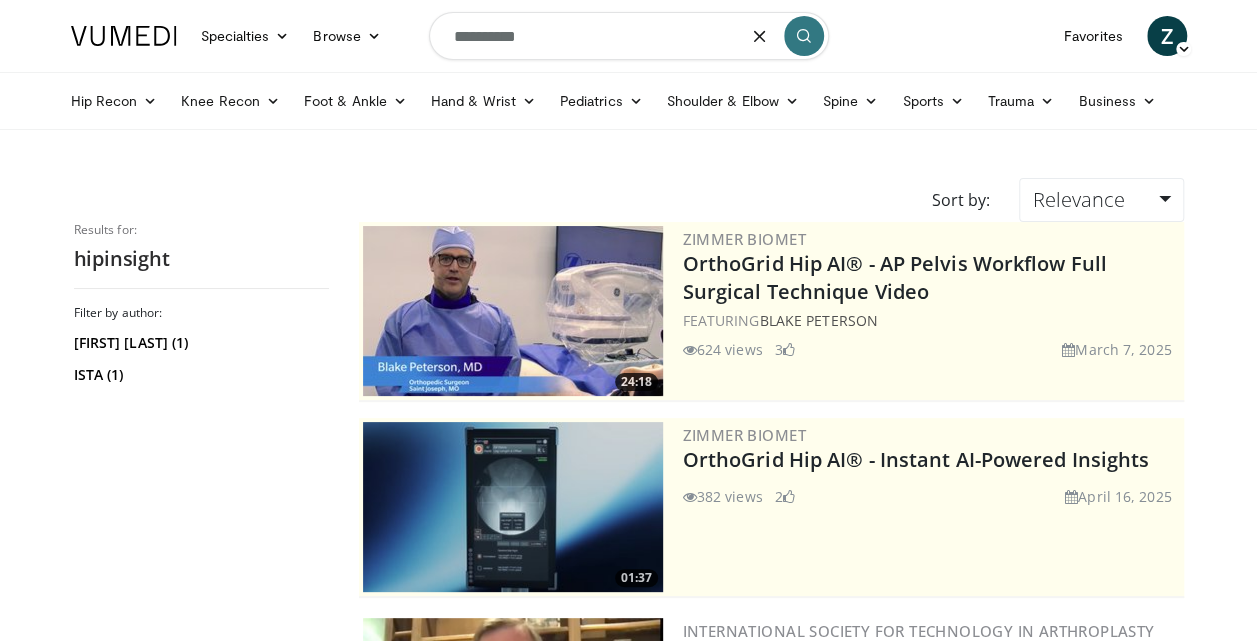 drag, startPoint x: 549, startPoint y: 47, endPoint x: 394, endPoint y: 35, distance: 155.46382 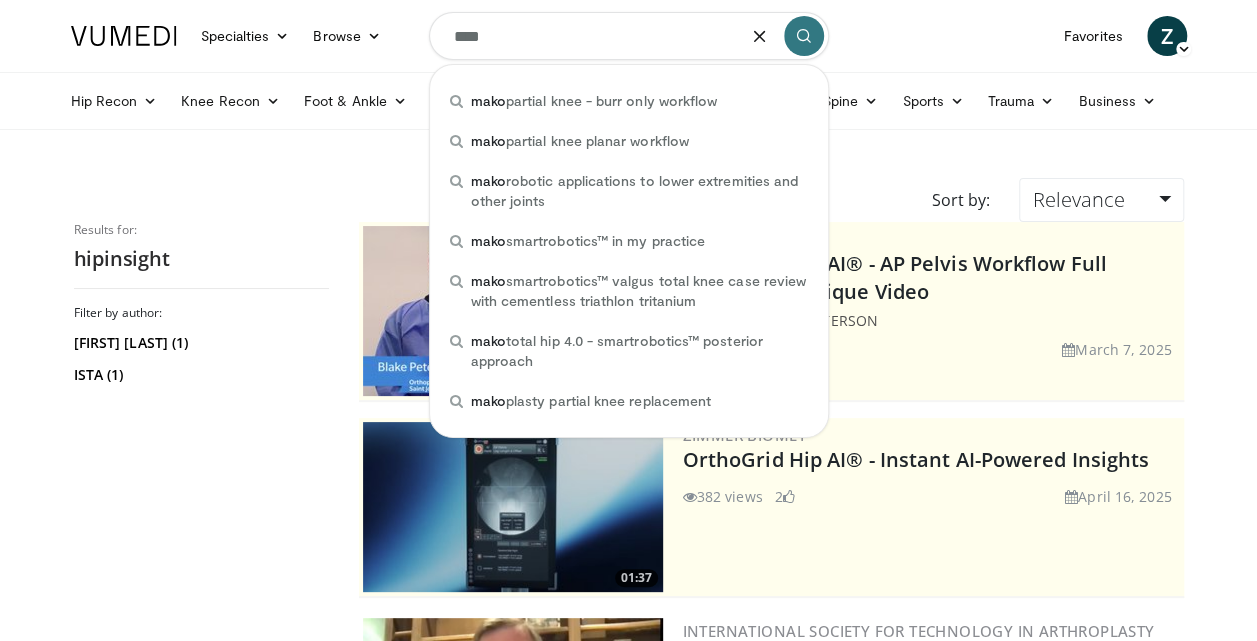 type on "****" 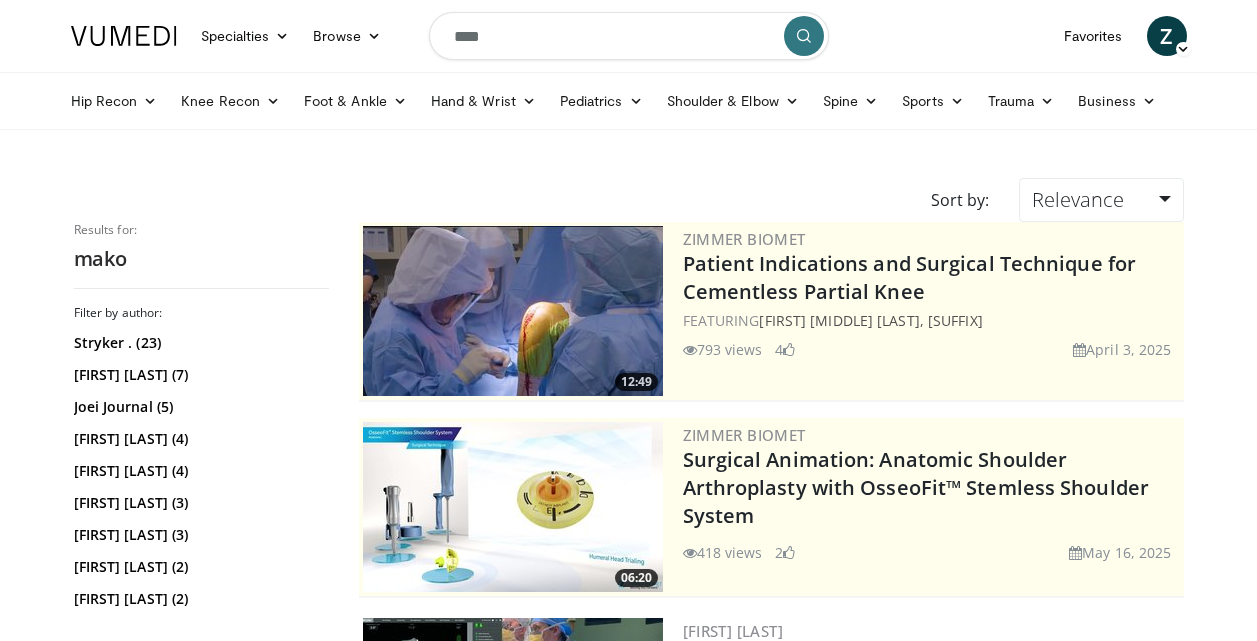 scroll, scrollTop: 0, scrollLeft: 0, axis: both 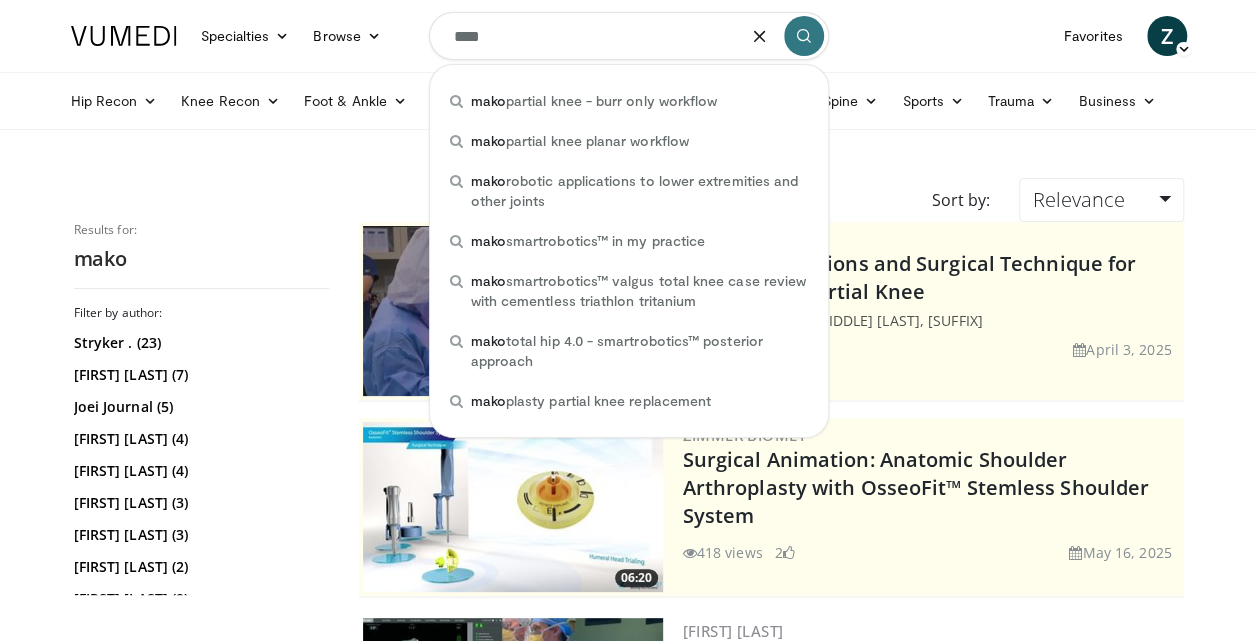click on "****" at bounding box center [629, 36] 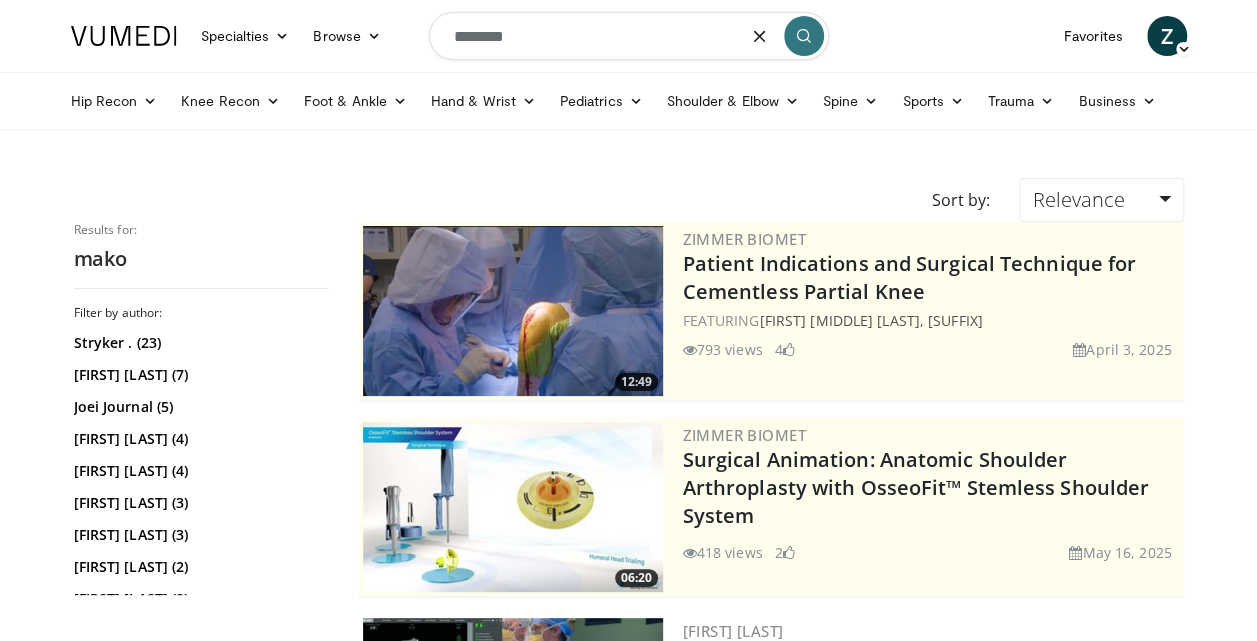 type on "********" 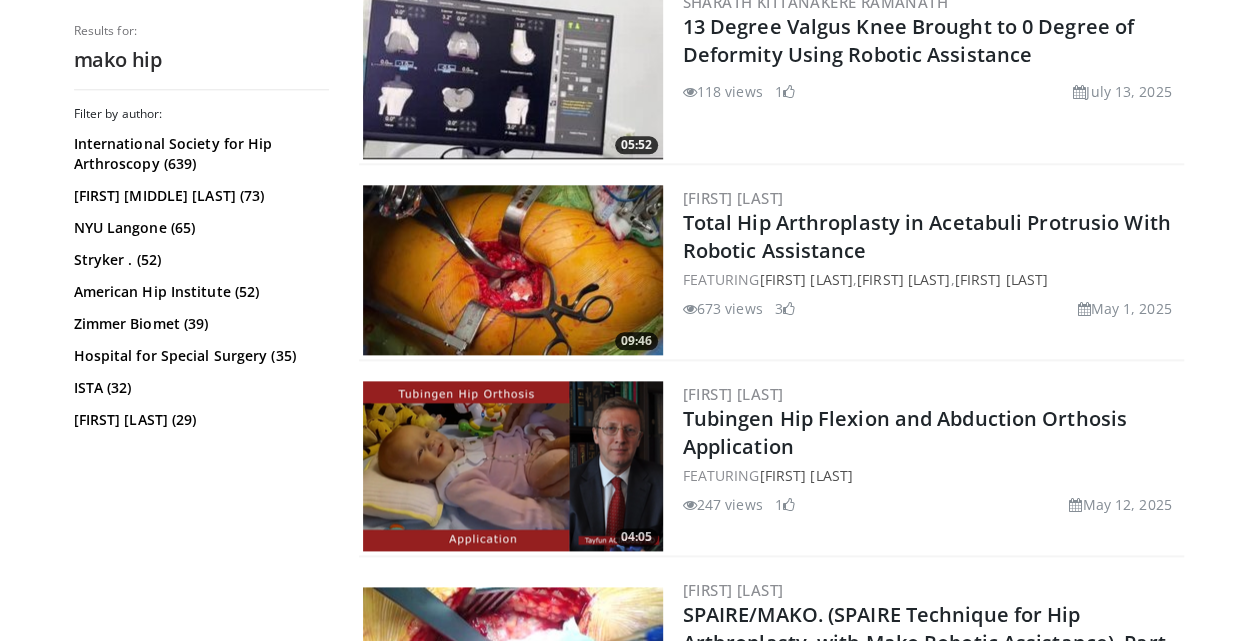 scroll, scrollTop: 0, scrollLeft: 0, axis: both 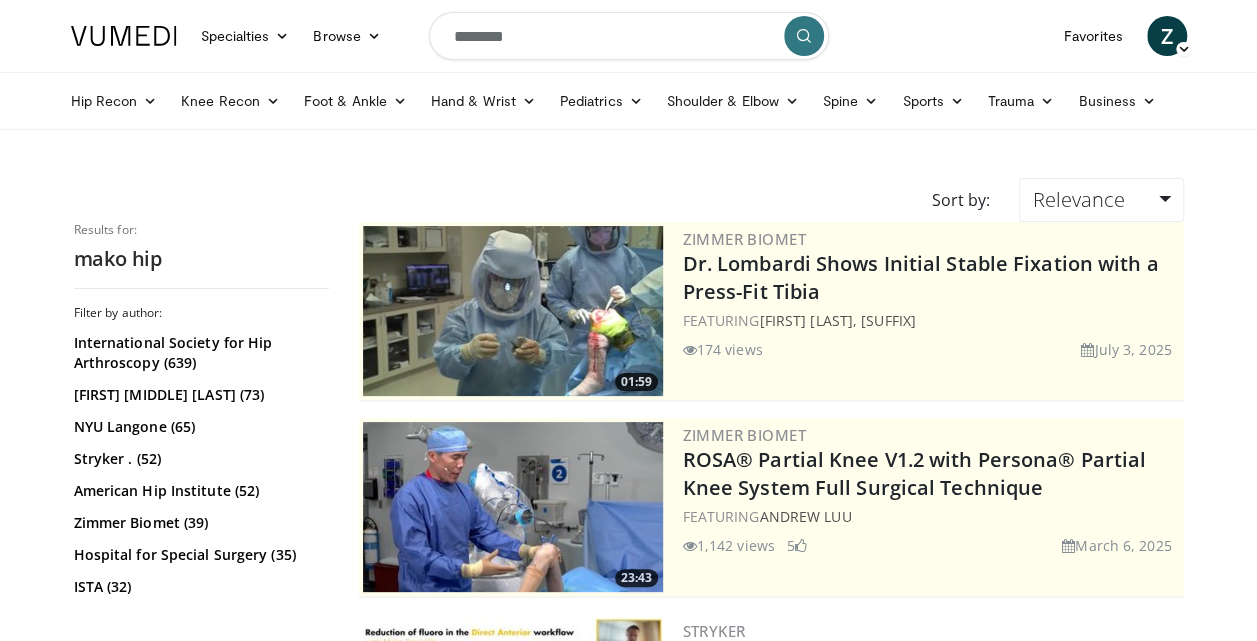 click on "********" at bounding box center (629, 36) 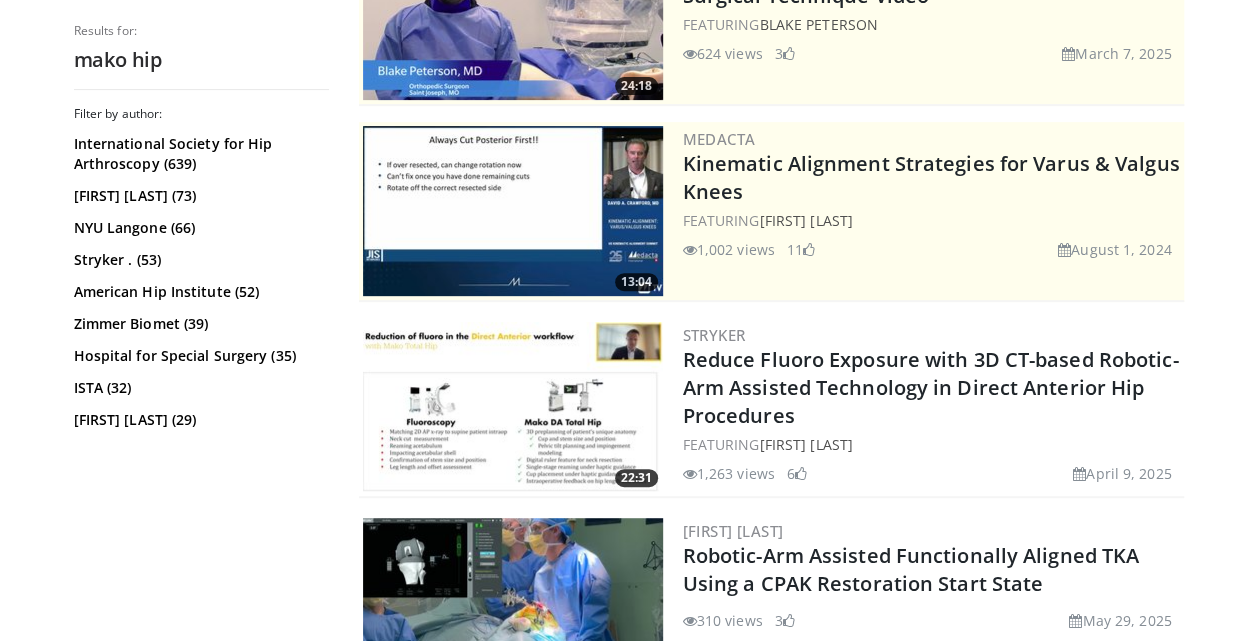 scroll, scrollTop: 332, scrollLeft: 0, axis: vertical 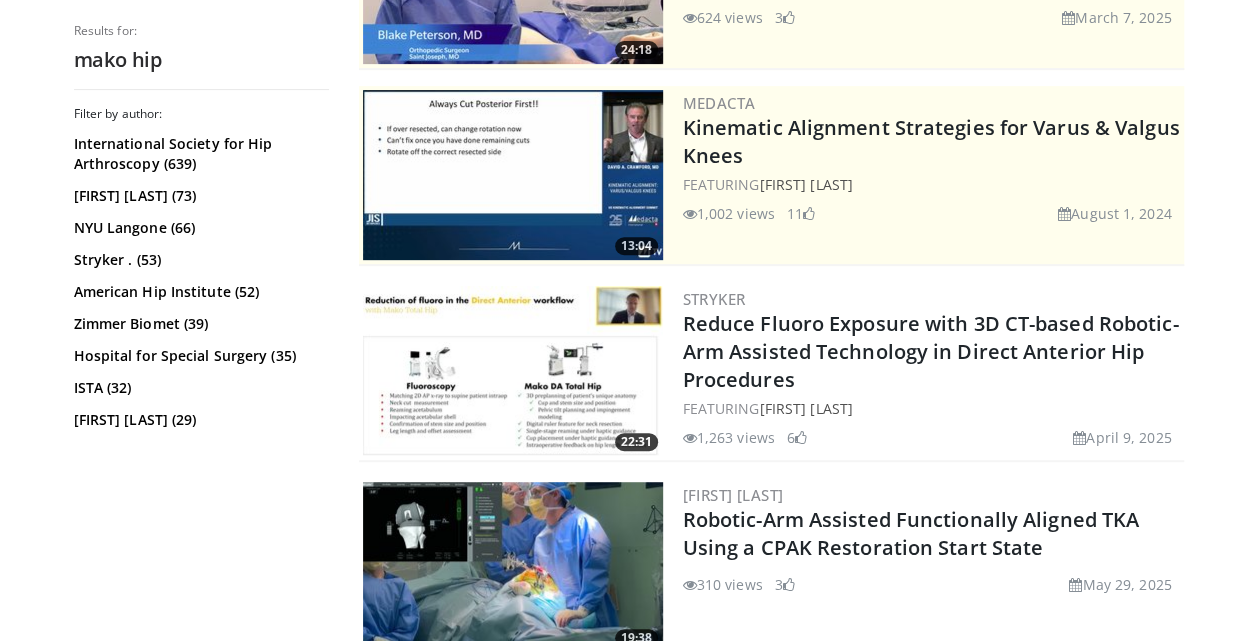 click on "[FIRST] [LAST]" at bounding box center [805, 408] 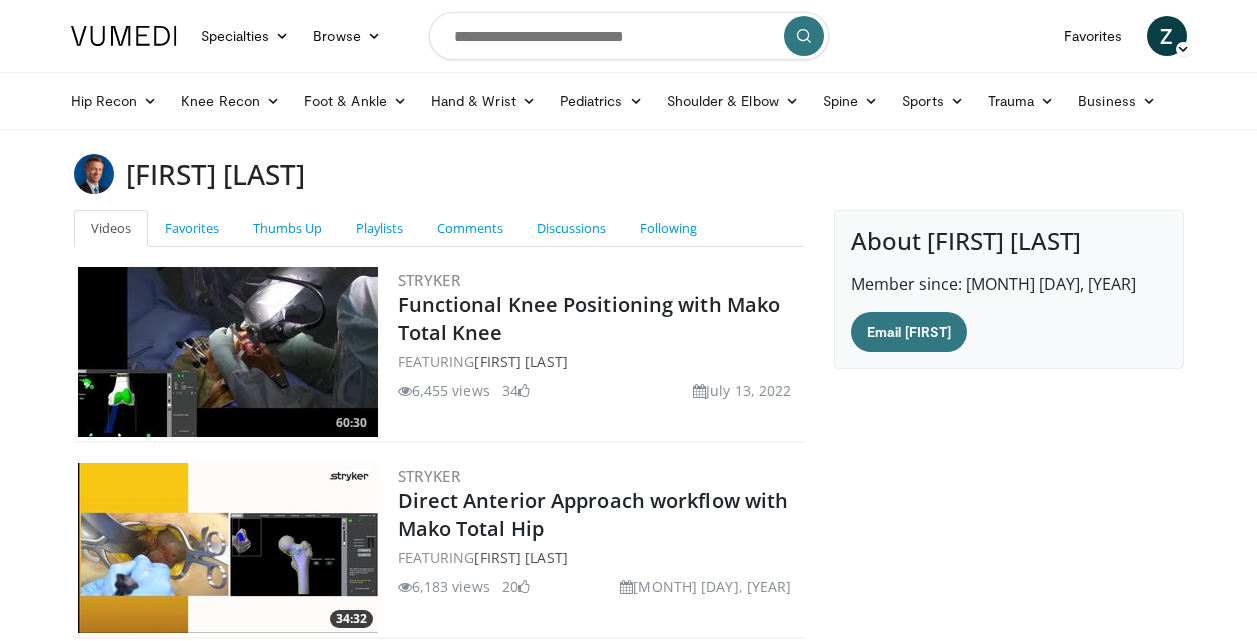 scroll, scrollTop: 0, scrollLeft: 0, axis: both 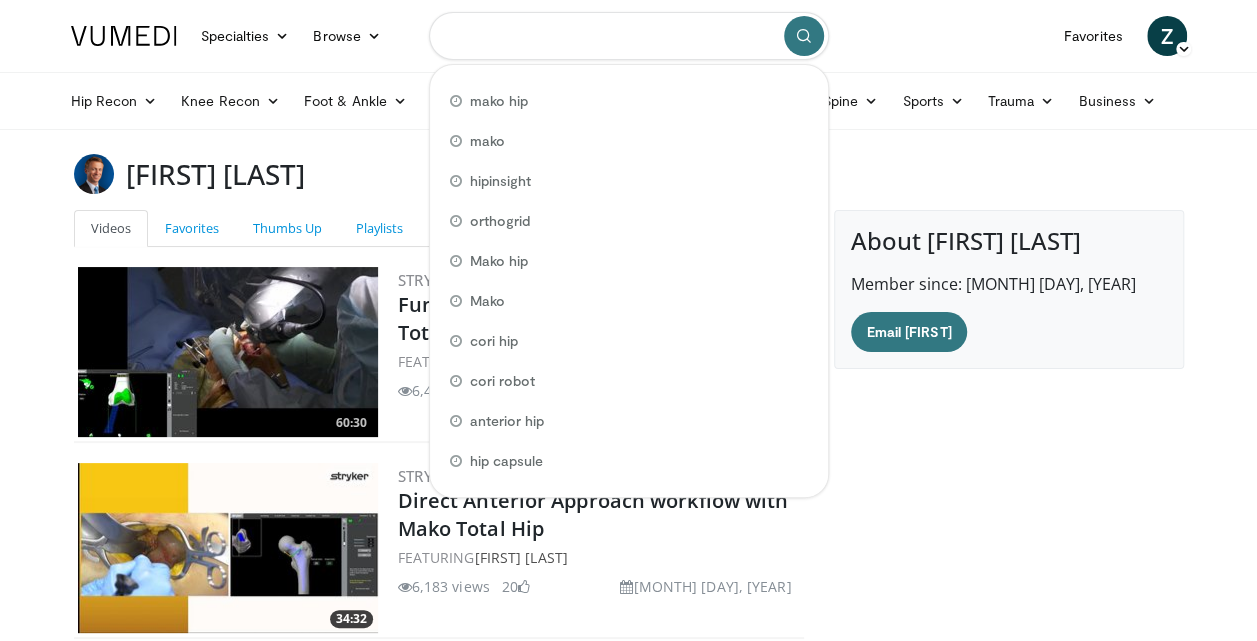 drag, startPoint x: 716, startPoint y: 36, endPoint x: 506, endPoint y: 43, distance: 210.11664 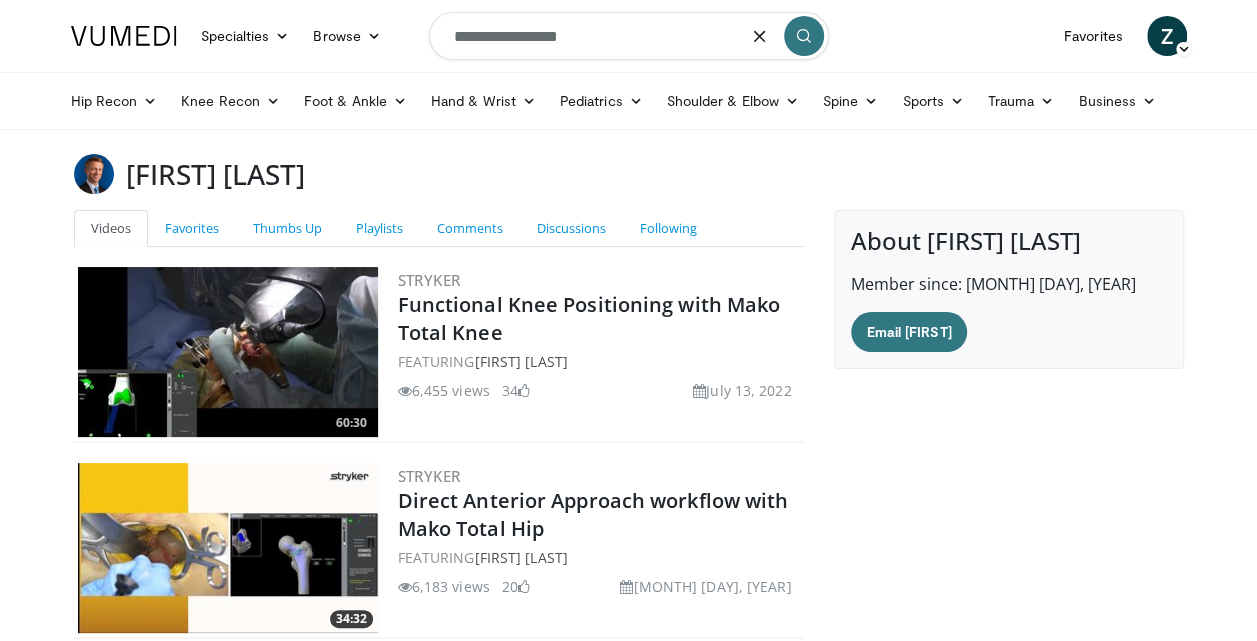 type on "**********" 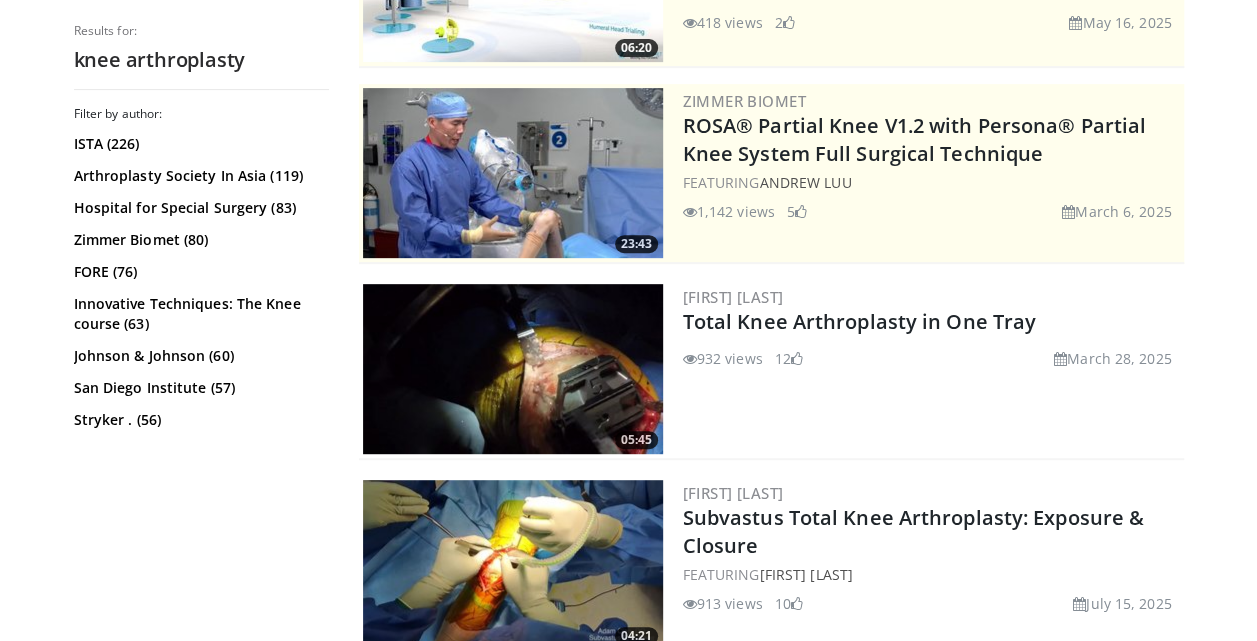 scroll, scrollTop: 333, scrollLeft: 0, axis: vertical 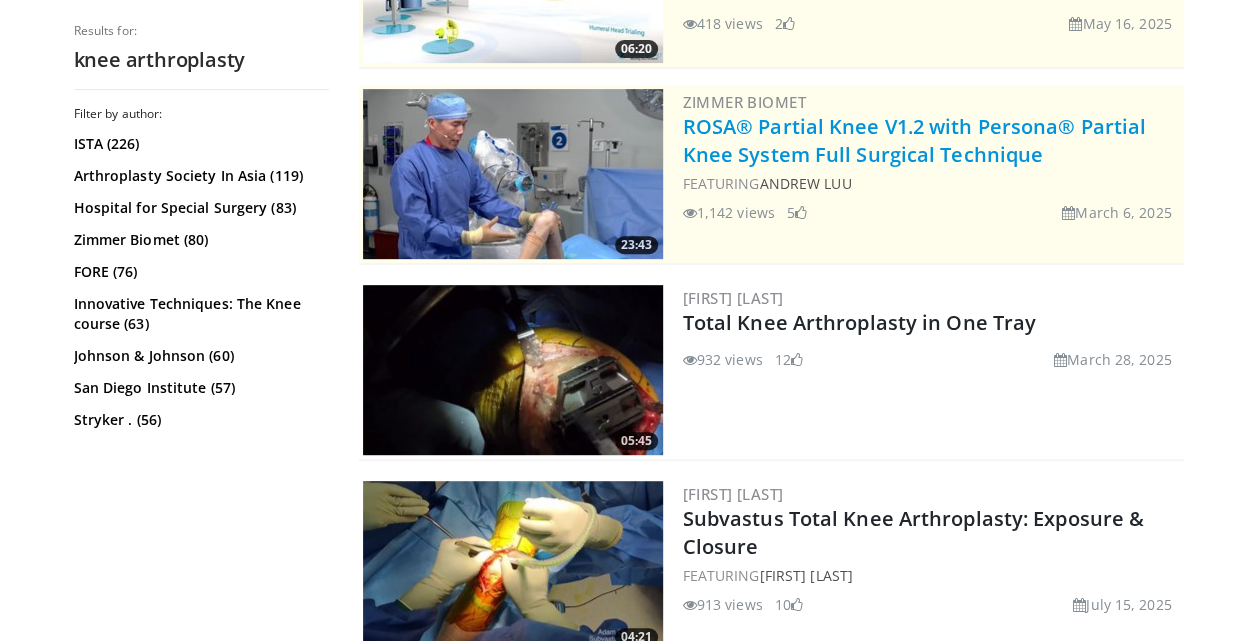 click on "ROSA® Partial Knee V1.2 with Persona® Partial Knee System Full Surgical Technique" at bounding box center (915, 140) 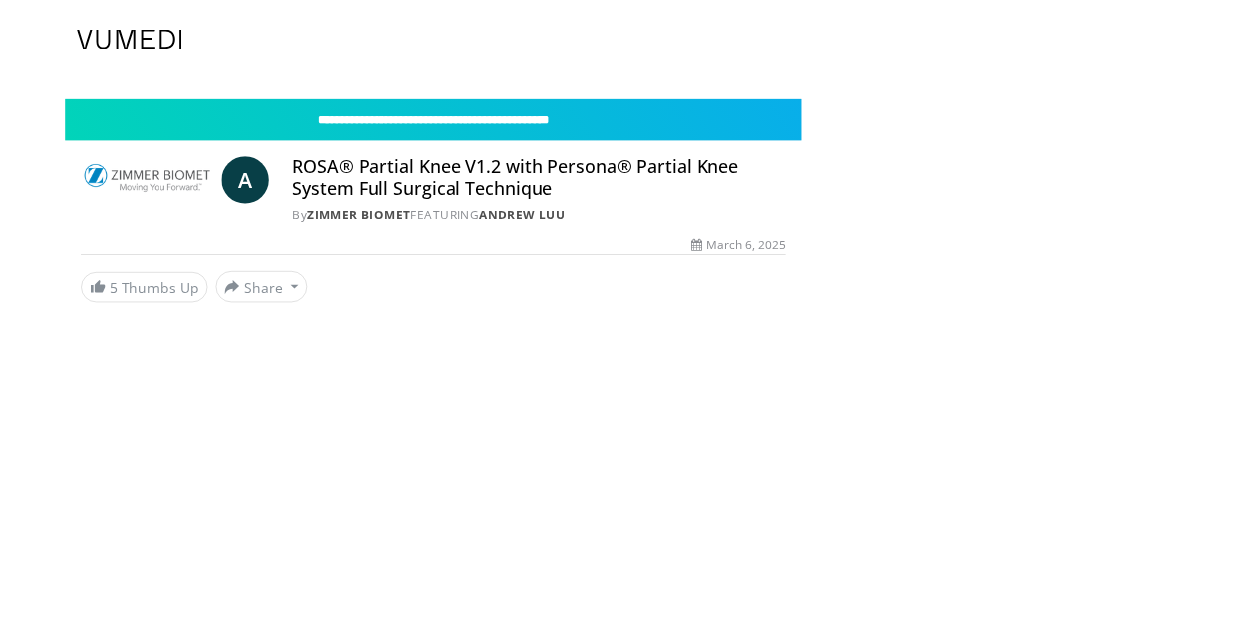 scroll, scrollTop: 0, scrollLeft: 0, axis: both 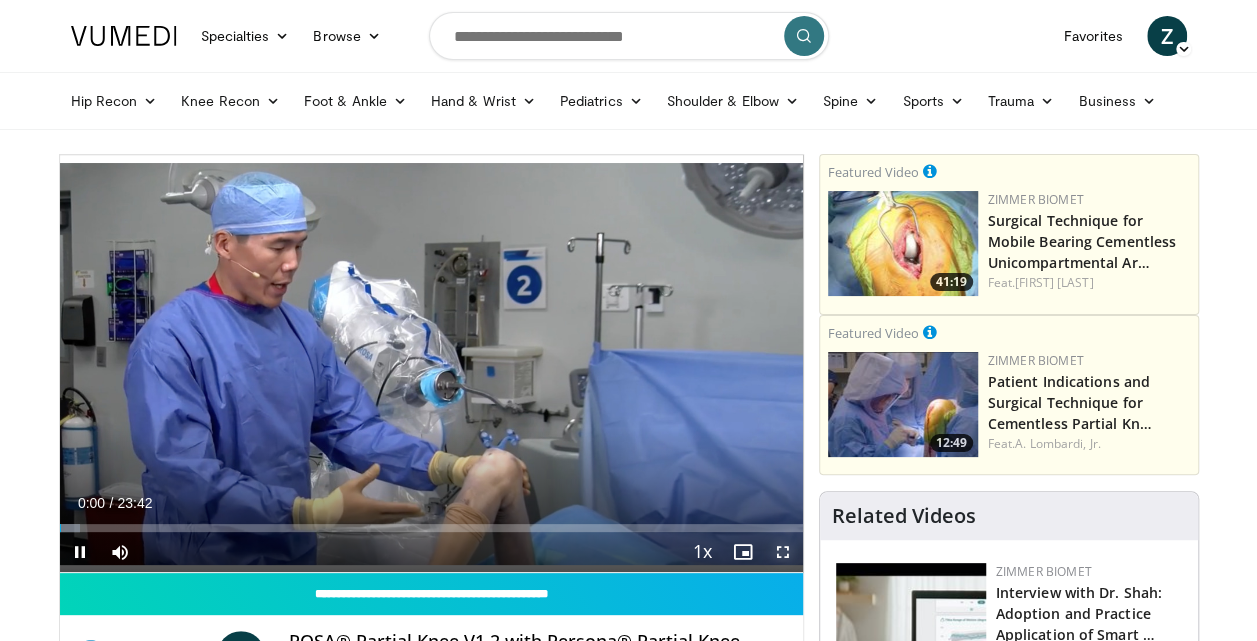 click at bounding box center [783, 552] 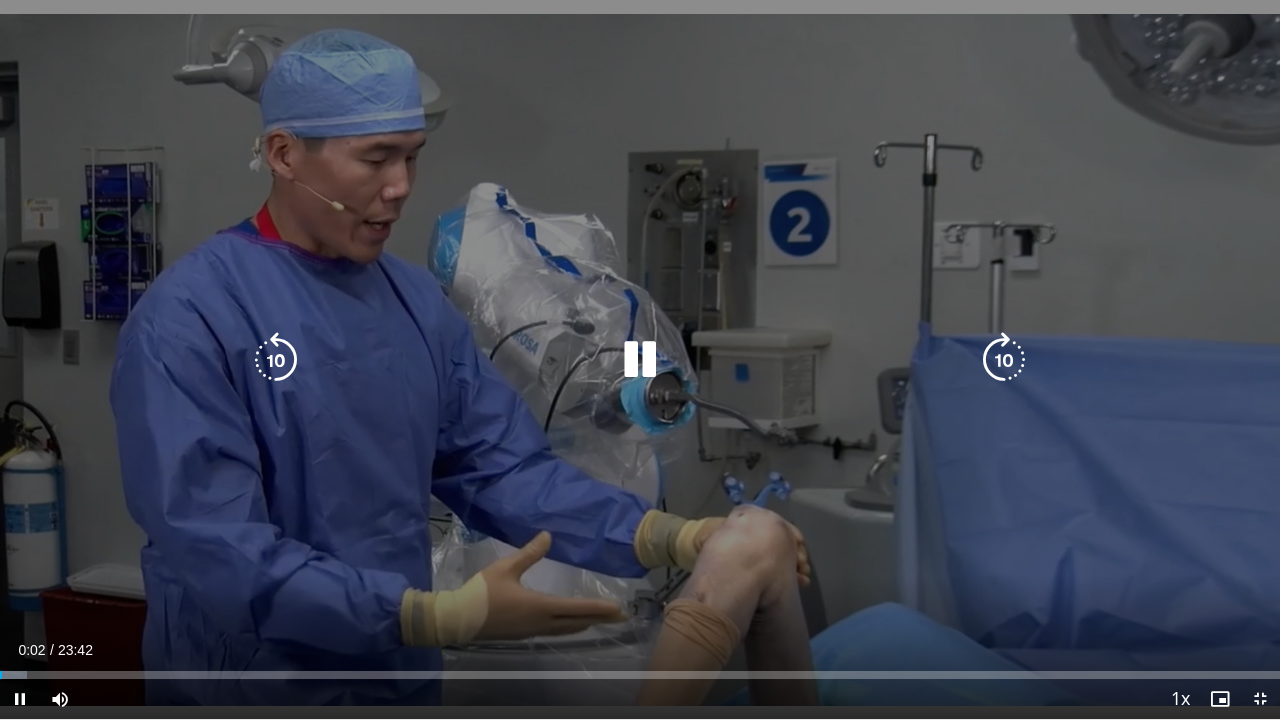 click at bounding box center (1004, 360) 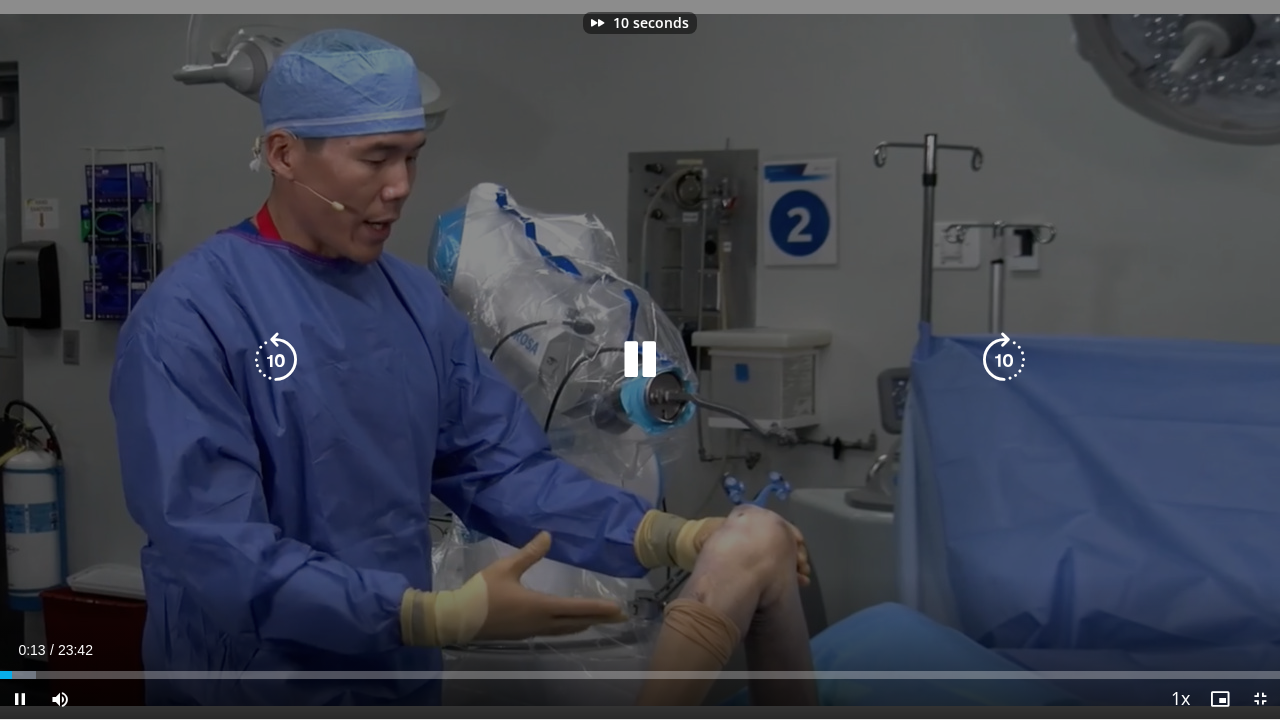 click at bounding box center [1004, 360] 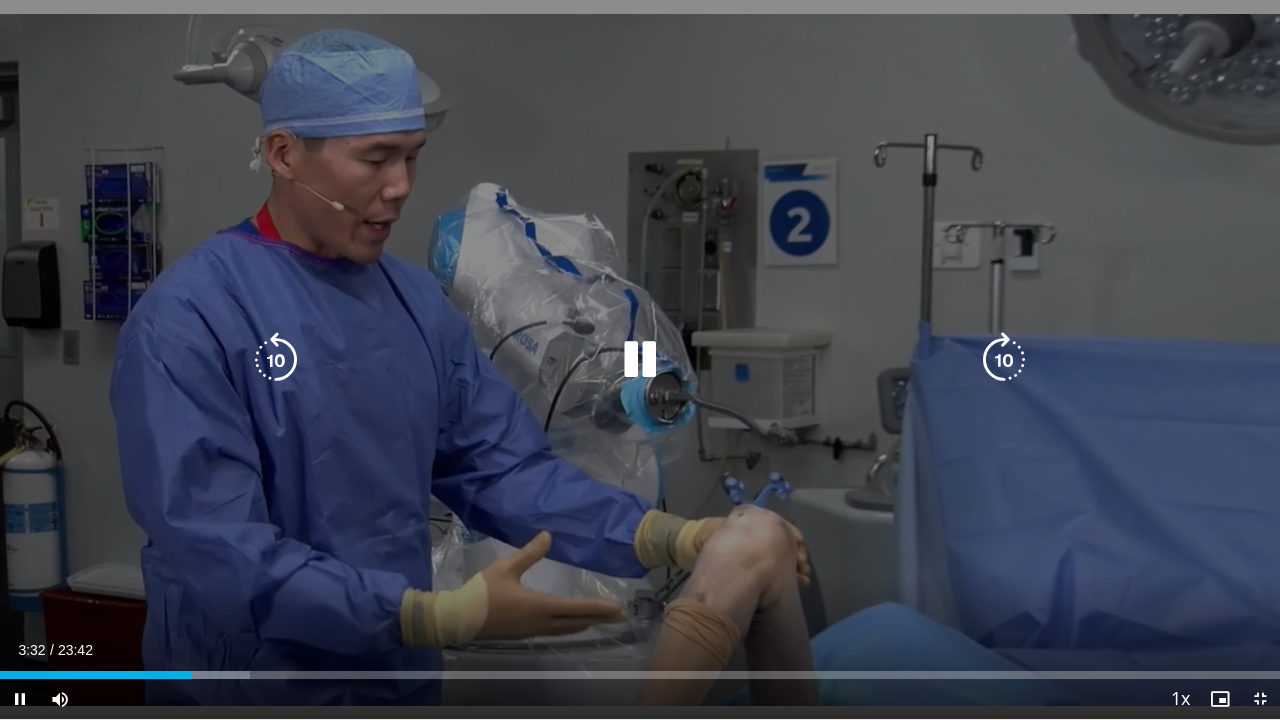 click at bounding box center [640, 360] 